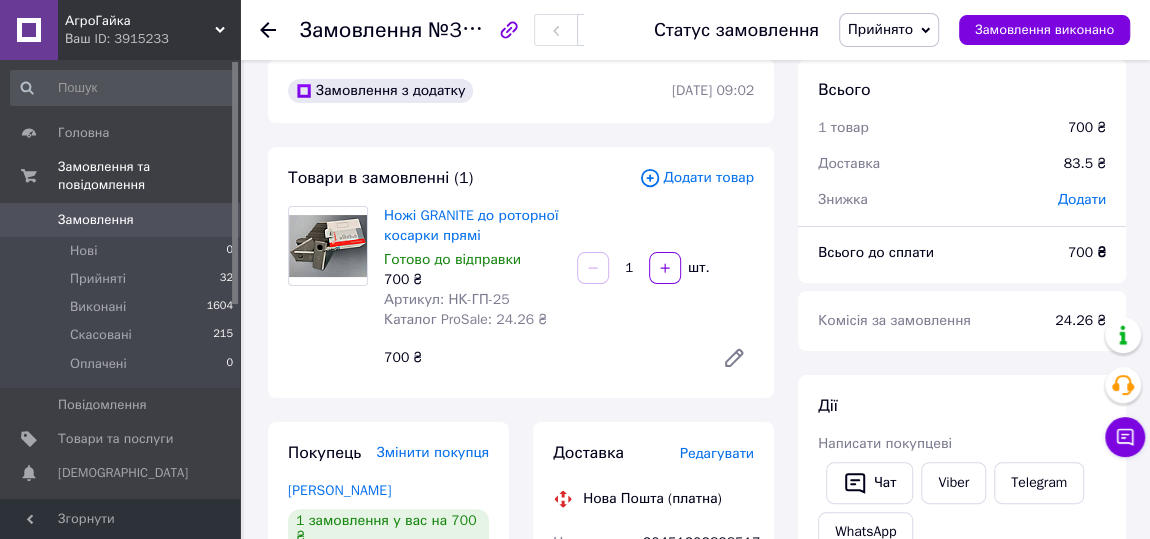 scroll, scrollTop: 0, scrollLeft: 0, axis: both 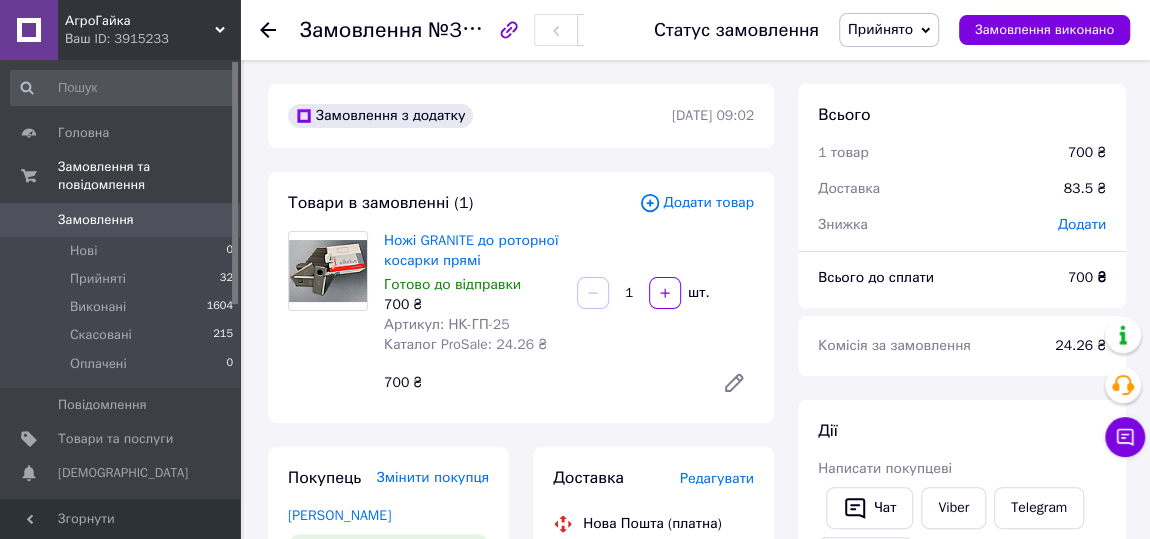 drag, startPoint x: 116, startPoint y: 261, endPoint x: 337, endPoint y: 266, distance: 221.05655 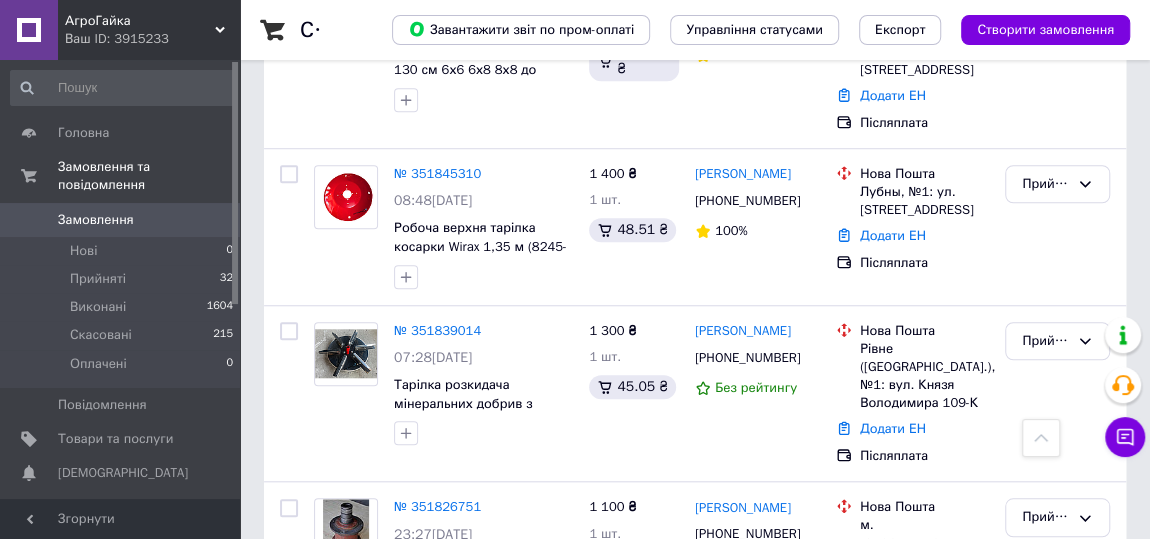 scroll, scrollTop: 727, scrollLeft: 0, axis: vertical 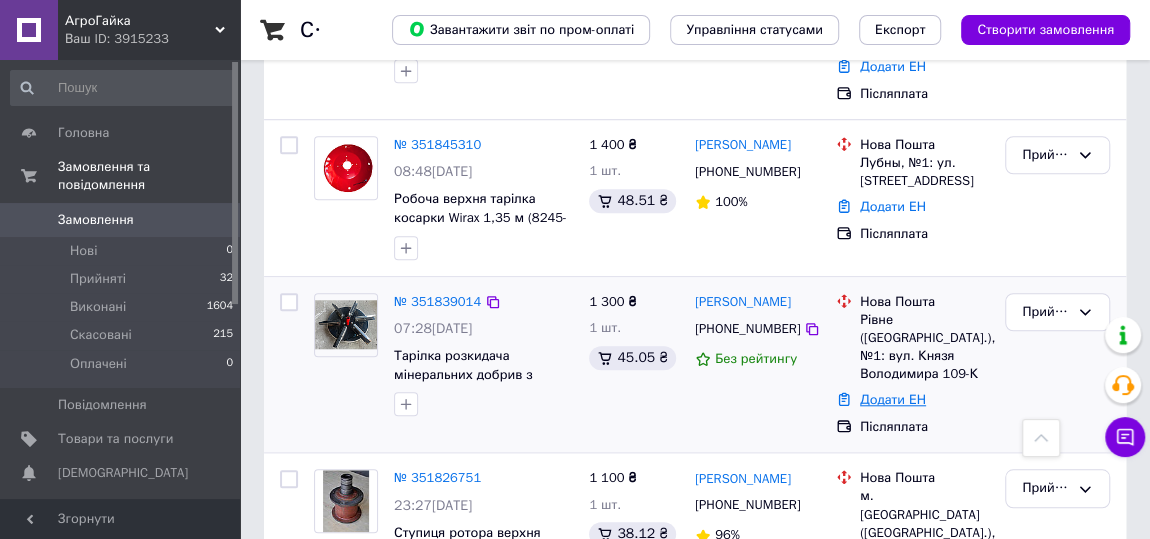 click on "Додати ЕН" at bounding box center (893, 399) 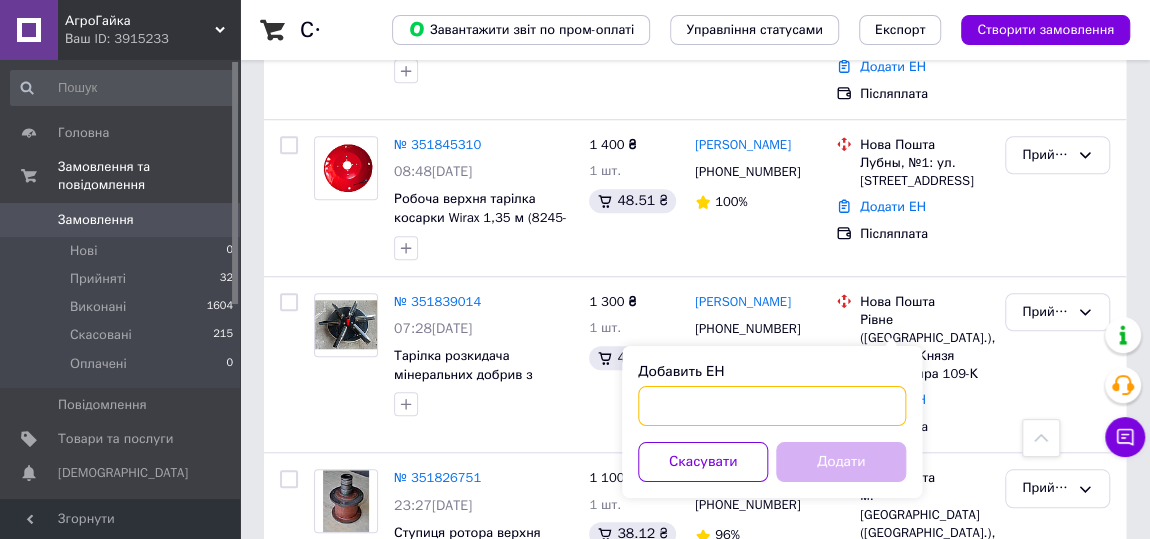 click on "Добавить ЕН" at bounding box center (772, 406) 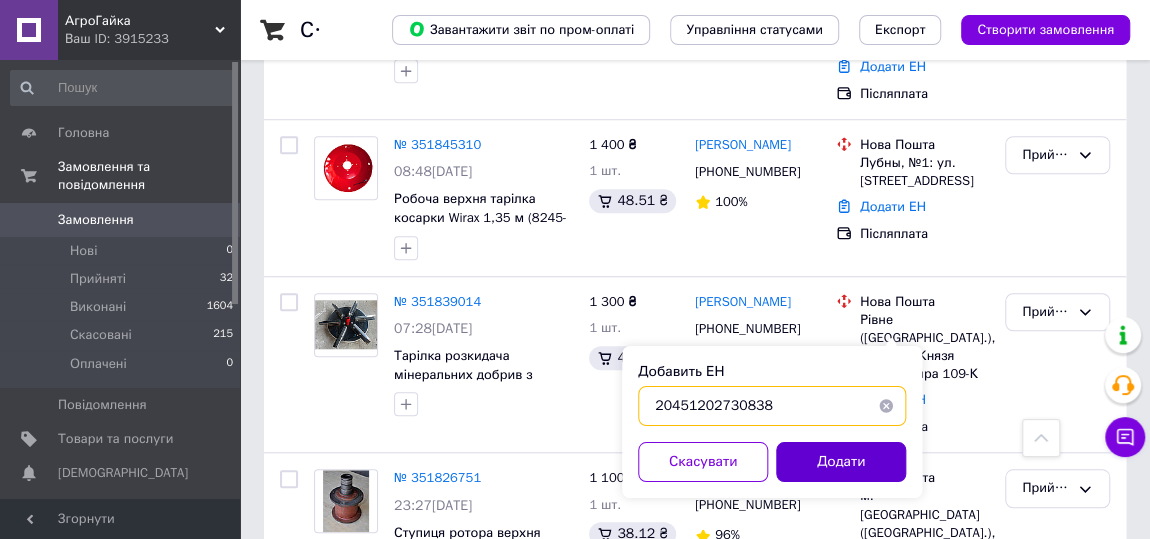 type on "20451202730838" 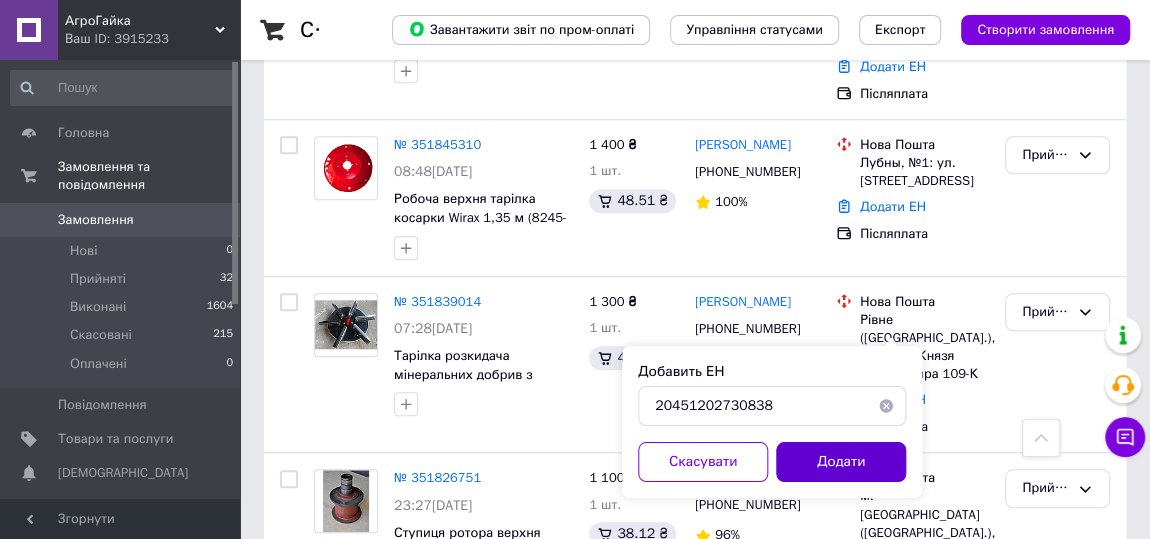click on "Додати" at bounding box center (841, 462) 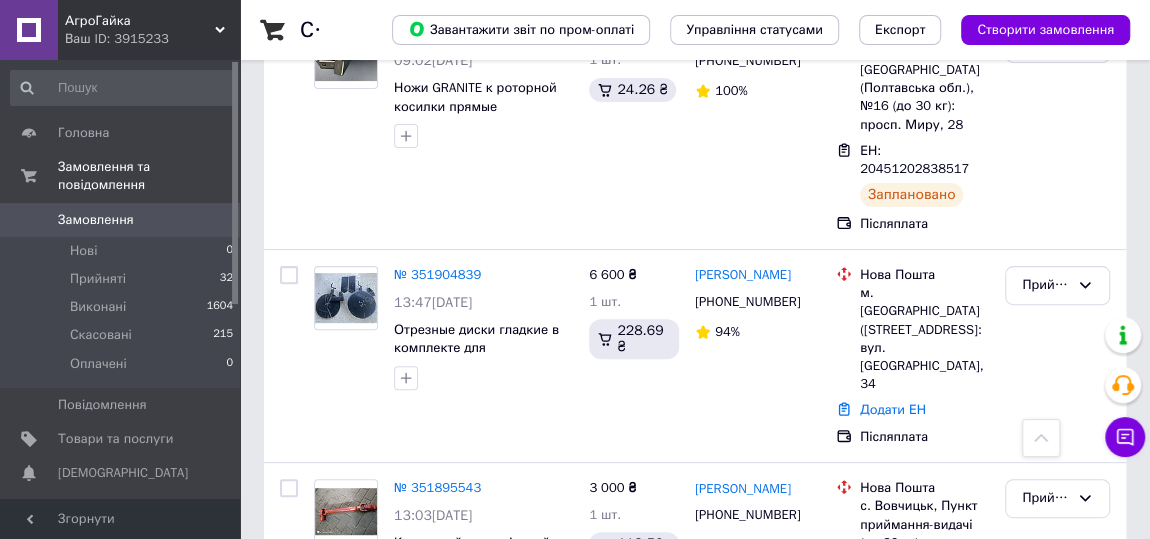 scroll, scrollTop: 121, scrollLeft: 0, axis: vertical 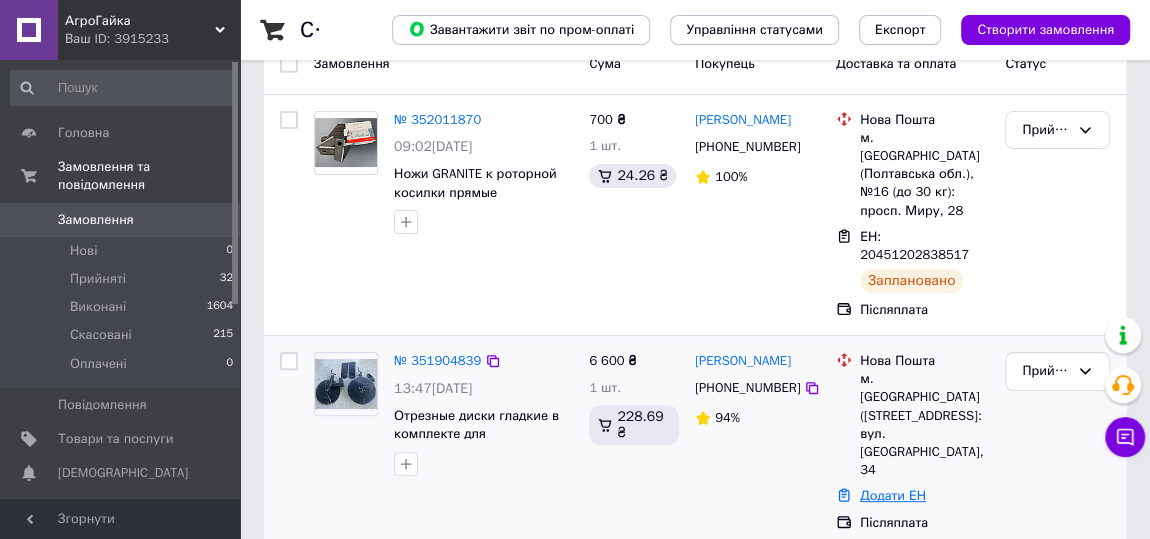 click on "Додати ЕН" at bounding box center [893, 495] 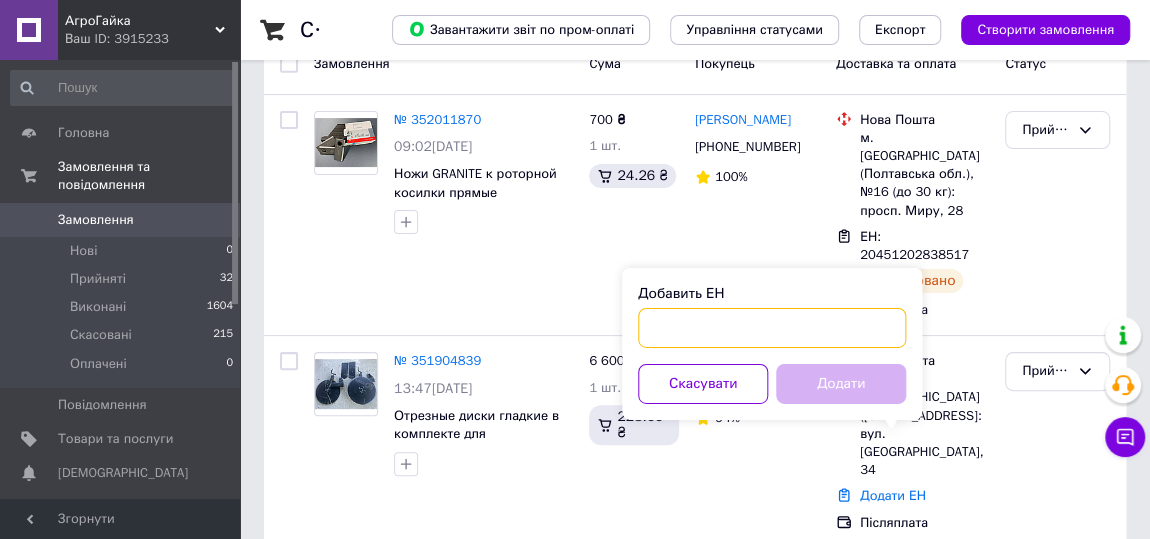 click on "Добавить ЕН" at bounding box center (772, 328) 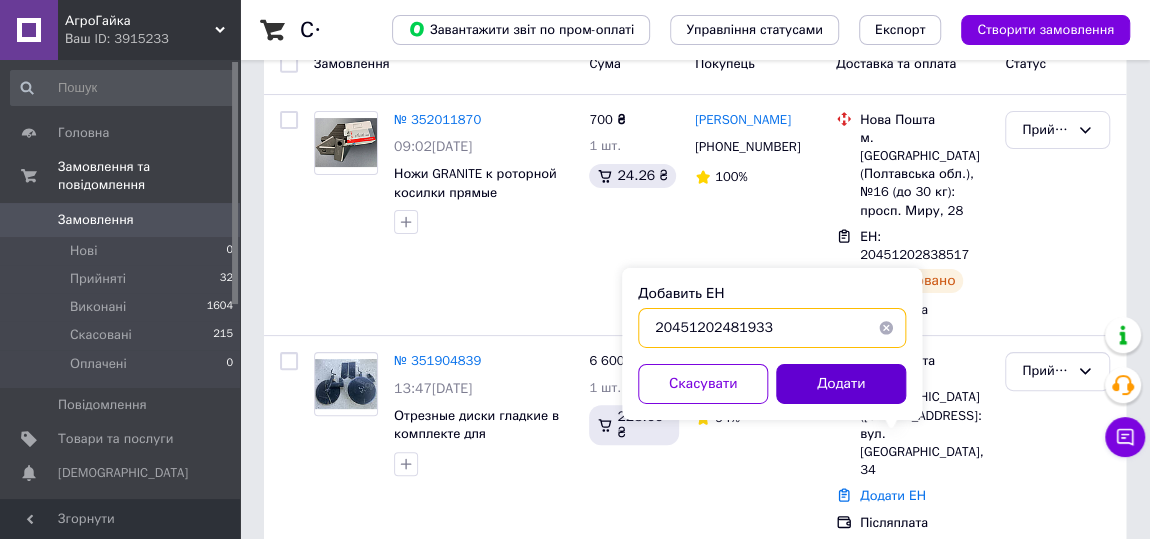 type on "20451202481933" 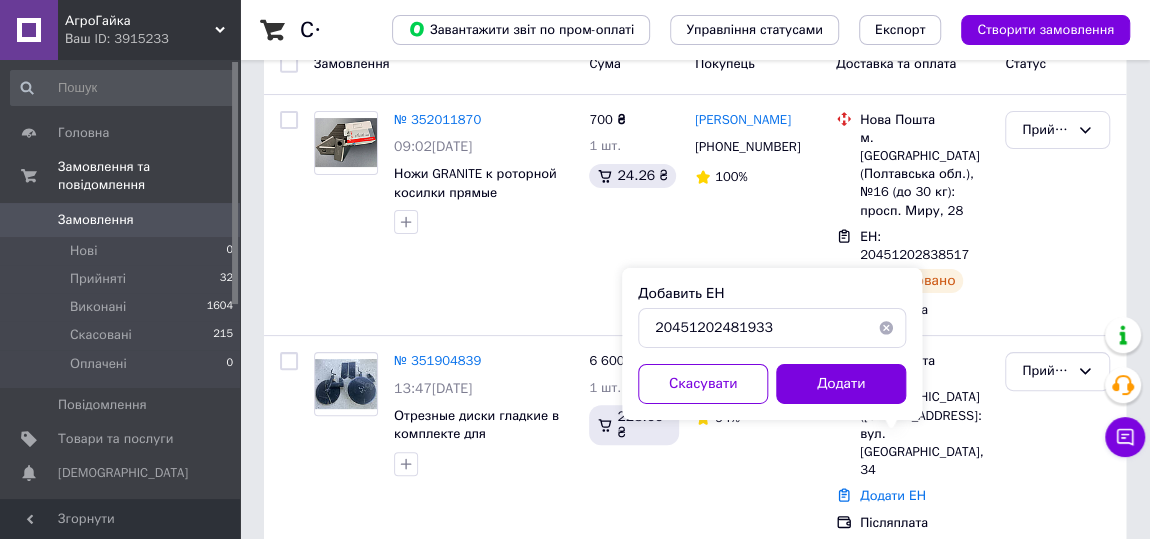 click on "Додати" at bounding box center (841, 384) 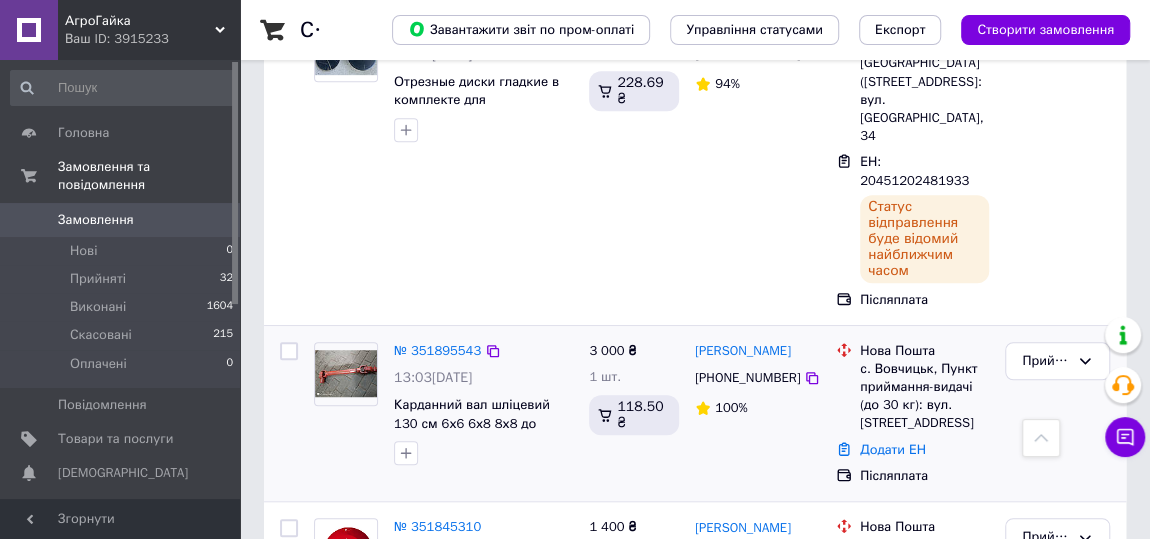 scroll, scrollTop: 484, scrollLeft: 0, axis: vertical 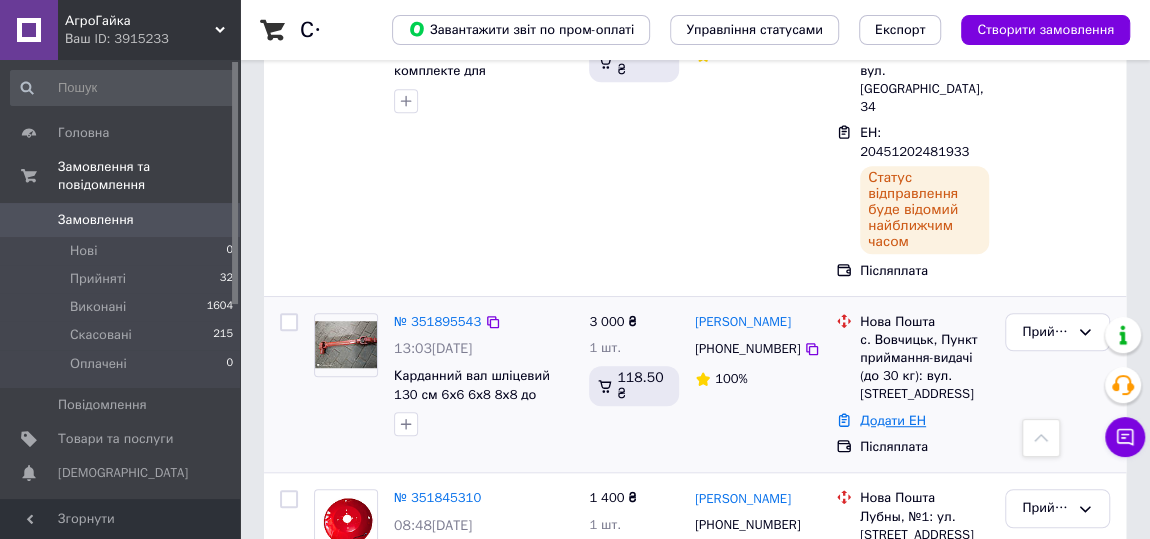 click on "Додати ЕН" at bounding box center [893, 420] 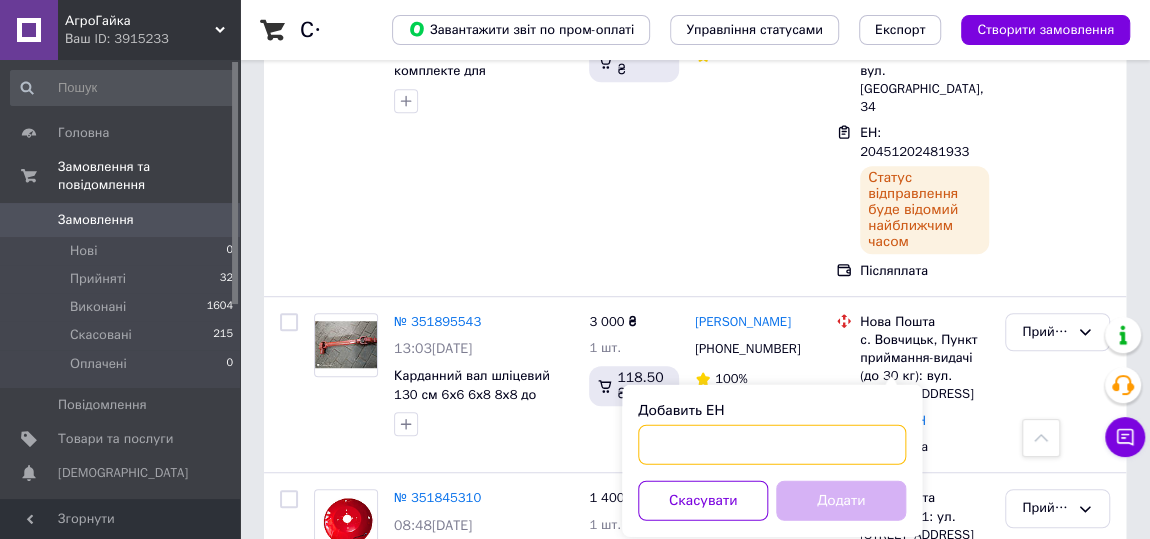 click on "Добавить ЕН" at bounding box center (772, 444) 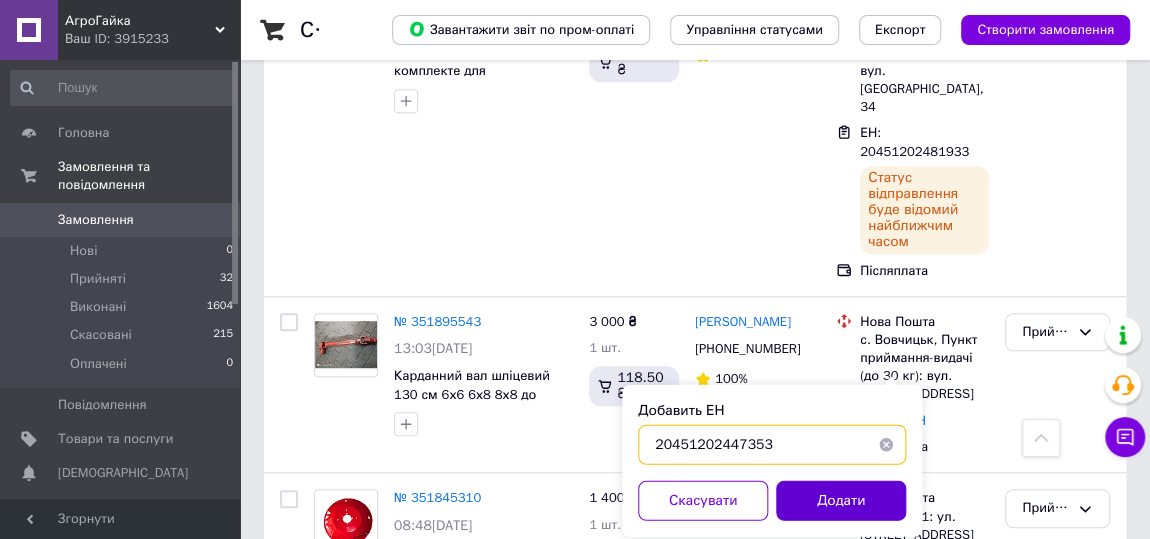 type on "20451202447353" 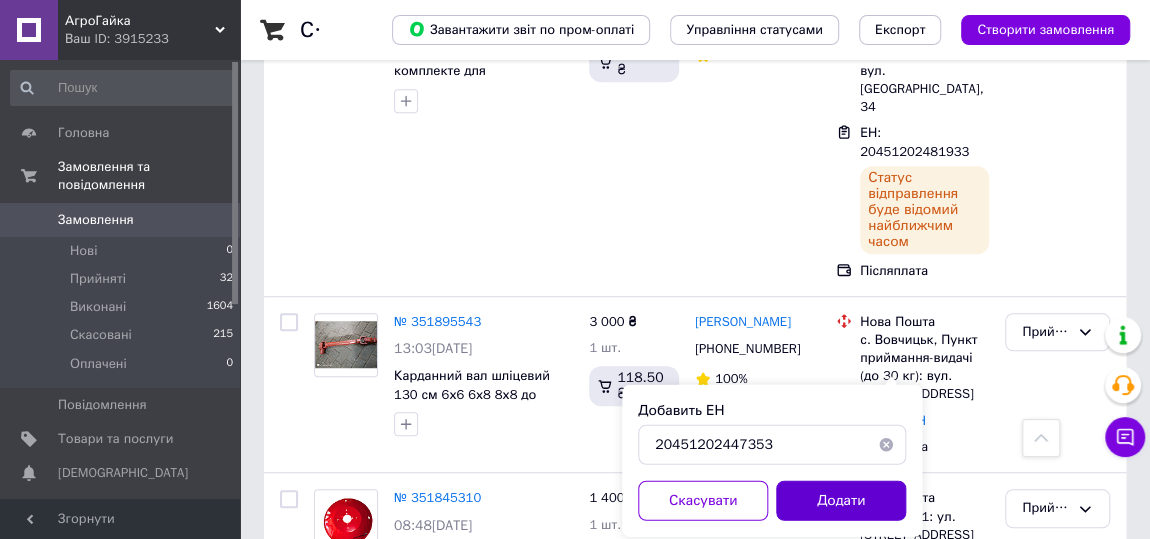 click on "Додати" at bounding box center [841, 500] 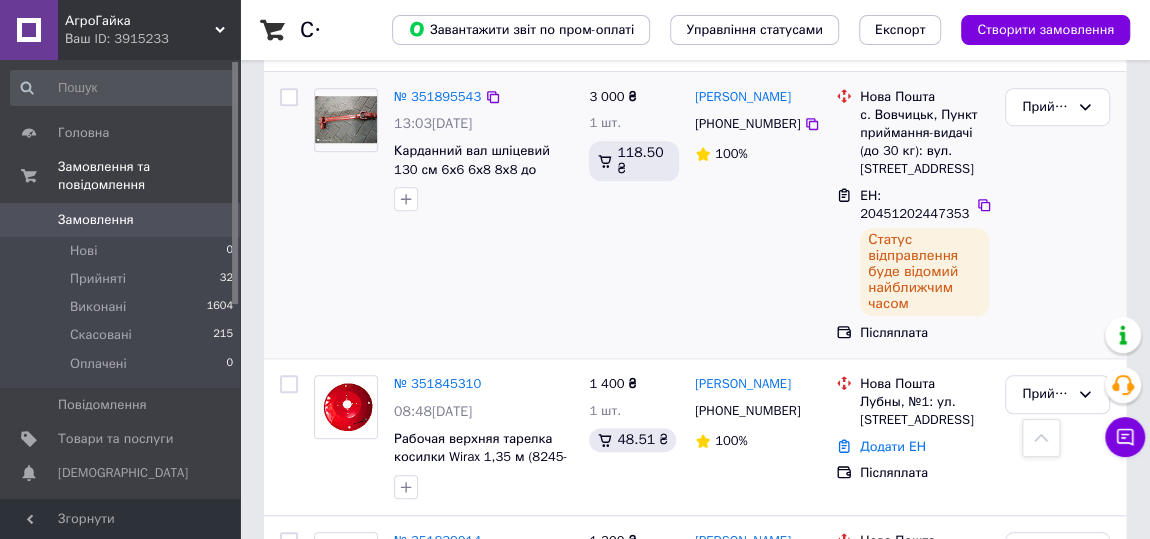 scroll, scrollTop: 727, scrollLeft: 0, axis: vertical 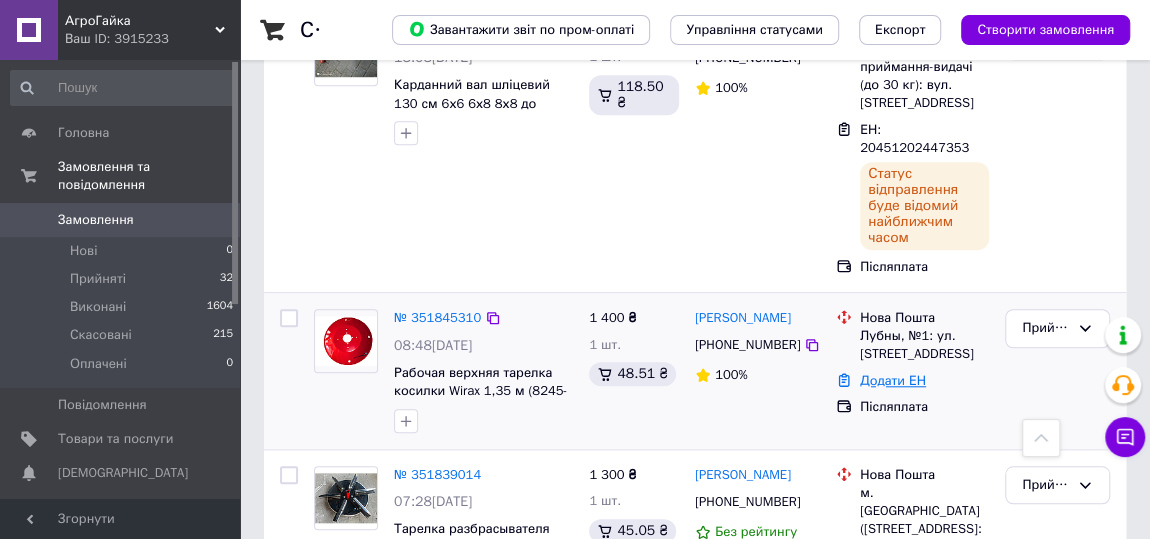 click on "Додати ЕН" at bounding box center [893, 380] 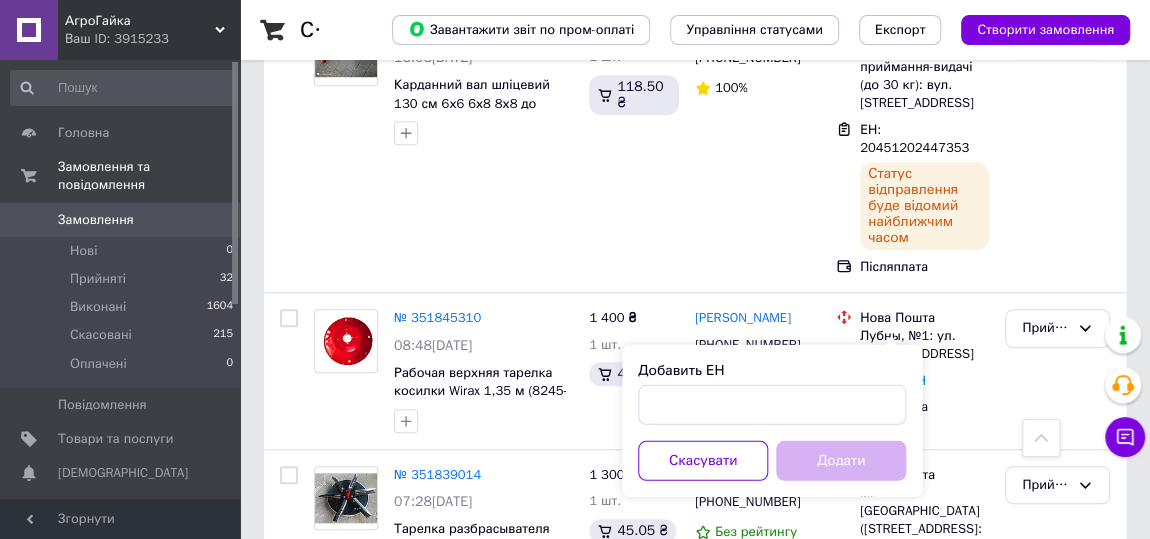 click on "Добавить ЕН" at bounding box center (772, 371) 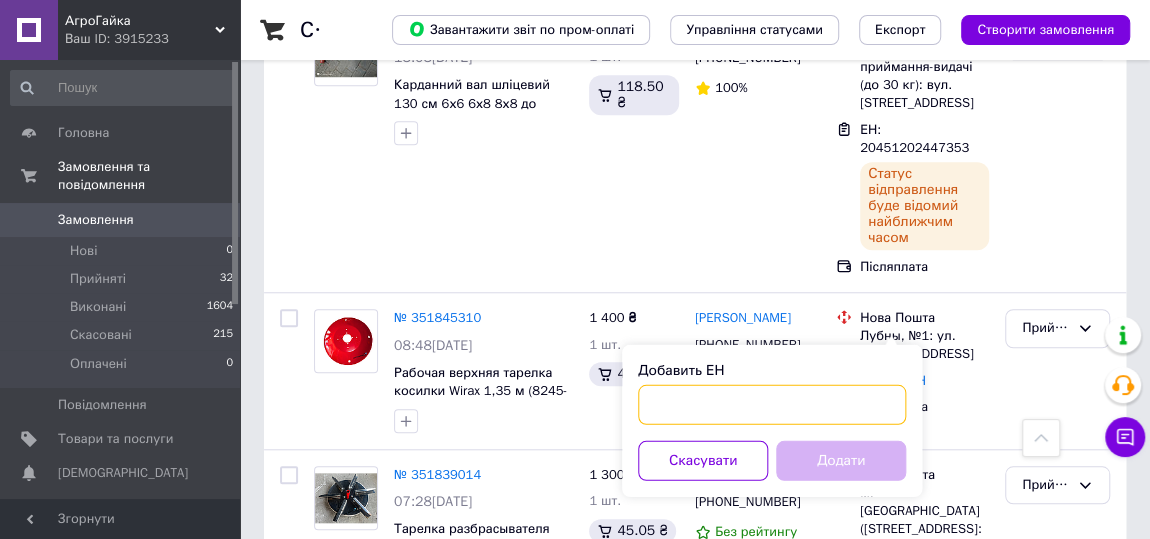 click on "Добавить ЕН" at bounding box center (772, 405) 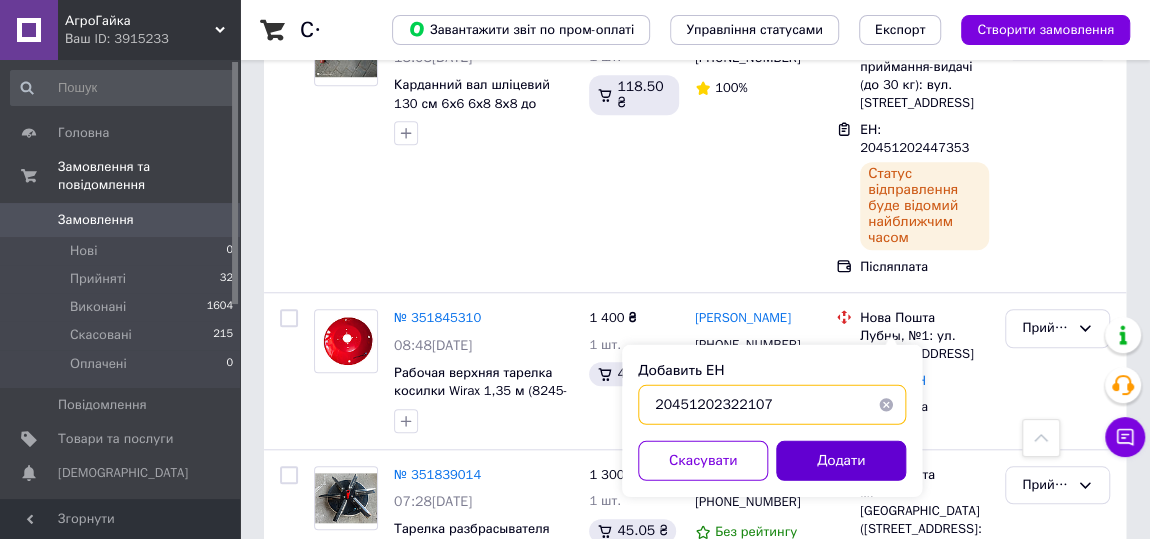 type on "20451202322107" 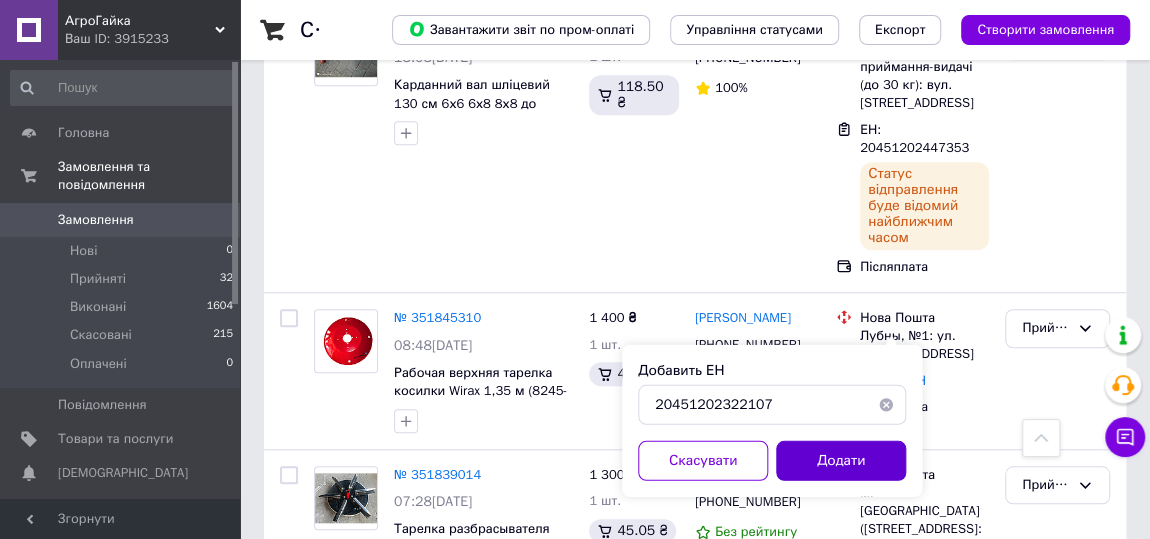 click on "Додати" at bounding box center (841, 461) 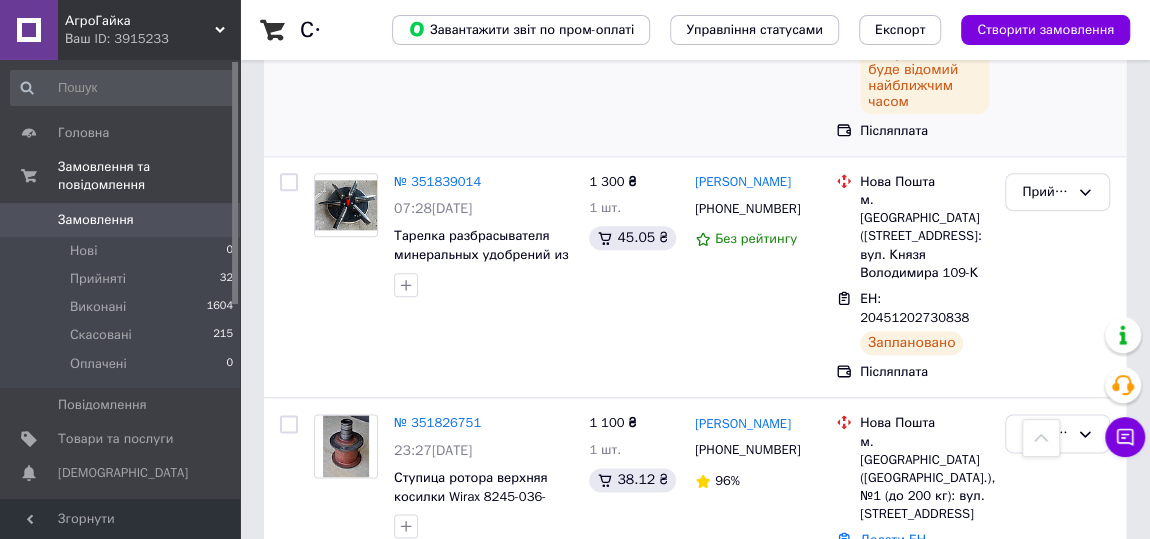scroll, scrollTop: 1090, scrollLeft: 0, axis: vertical 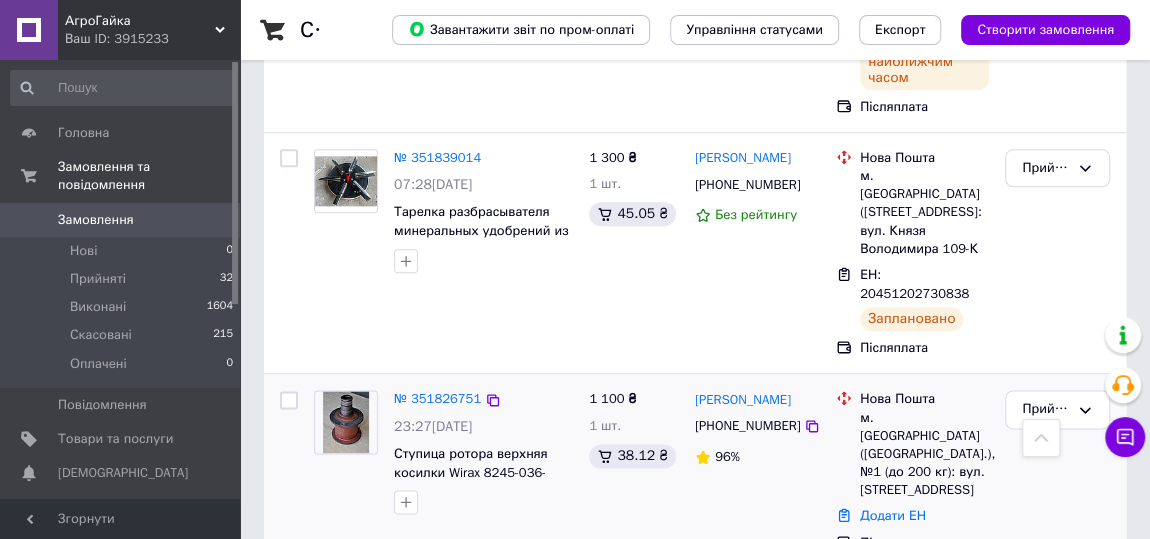 click on "Додати ЕН" at bounding box center [924, 516] 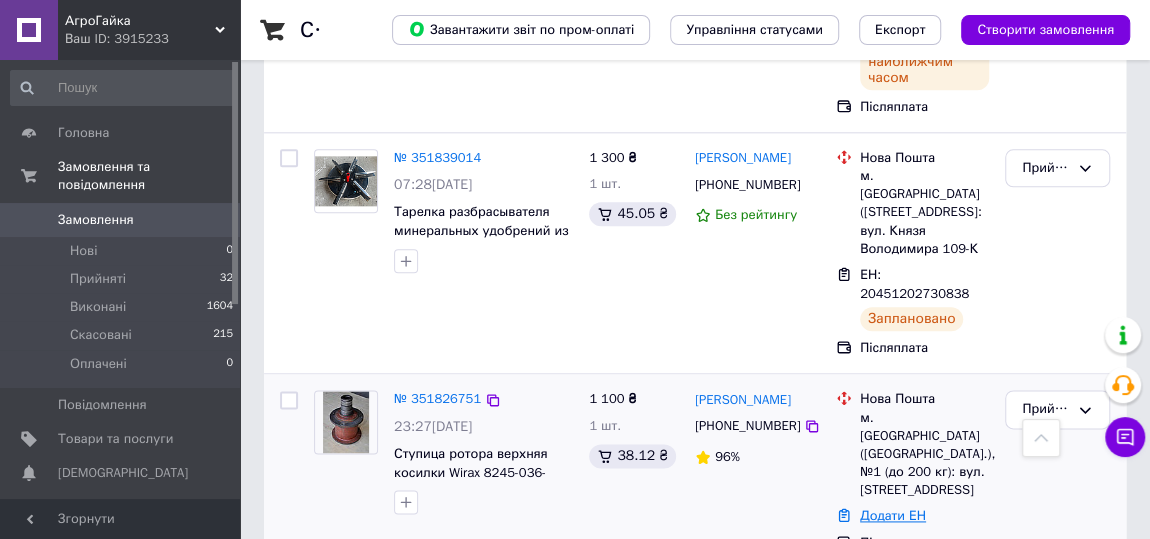 click on "Додати ЕН" at bounding box center (893, 515) 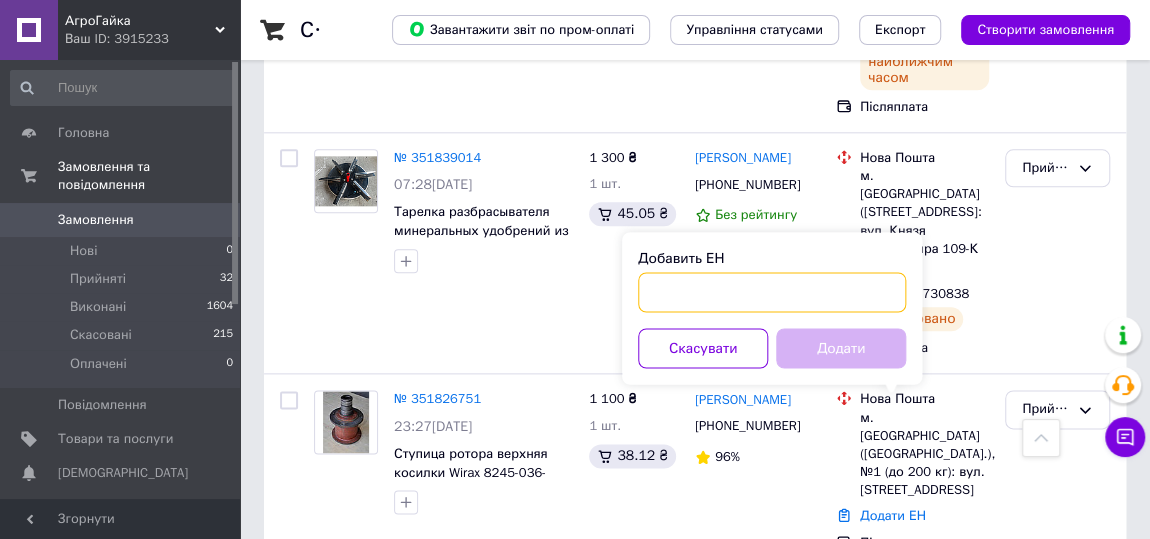 click on "Добавить ЕН" at bounding box center [772, 292] 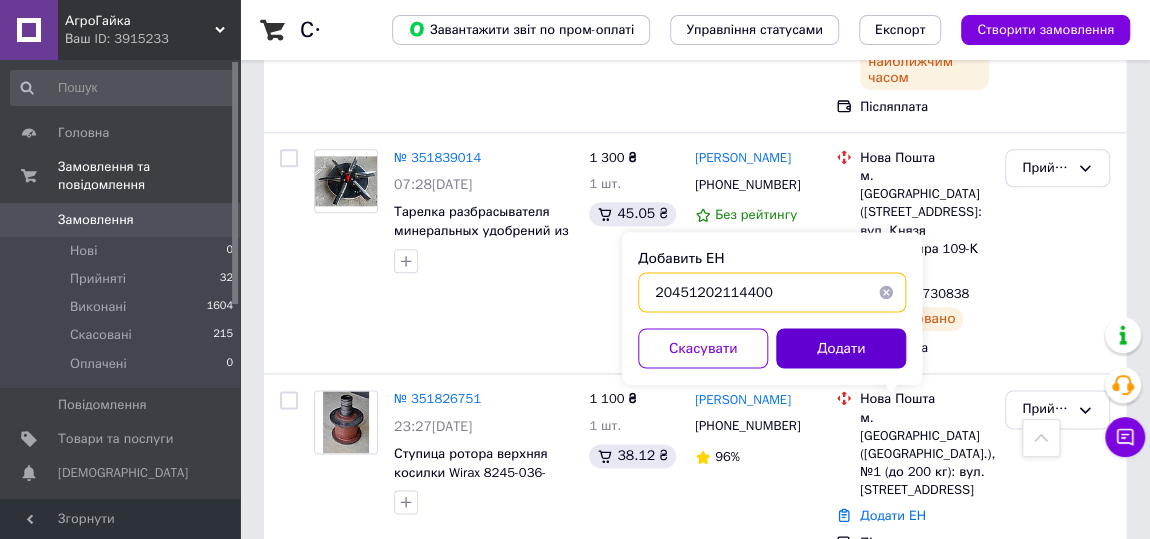 type on "20451202114400" 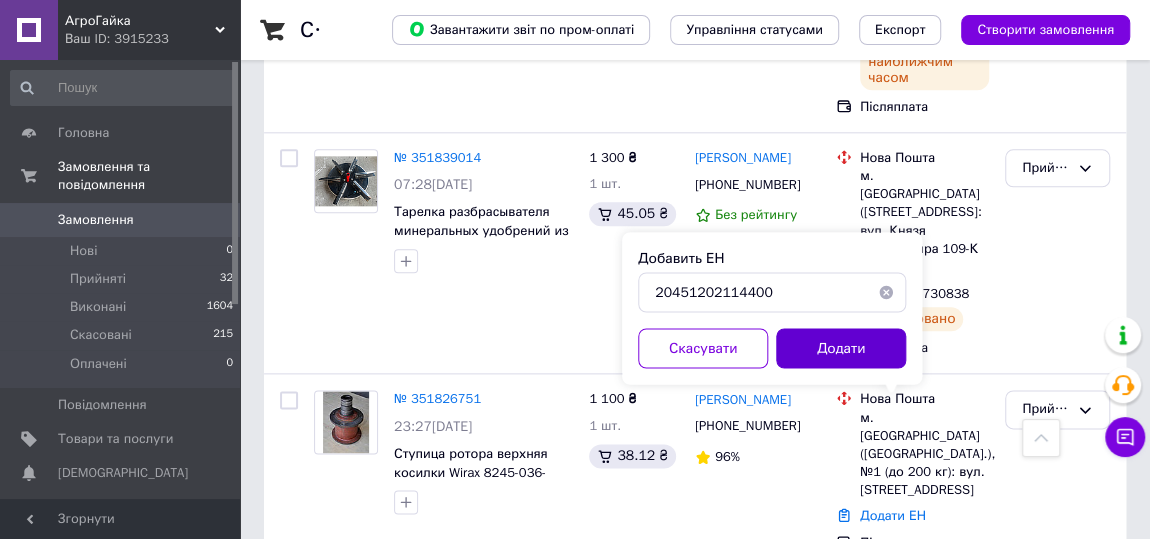 click on "Додати" at bounding box center [841, 348] 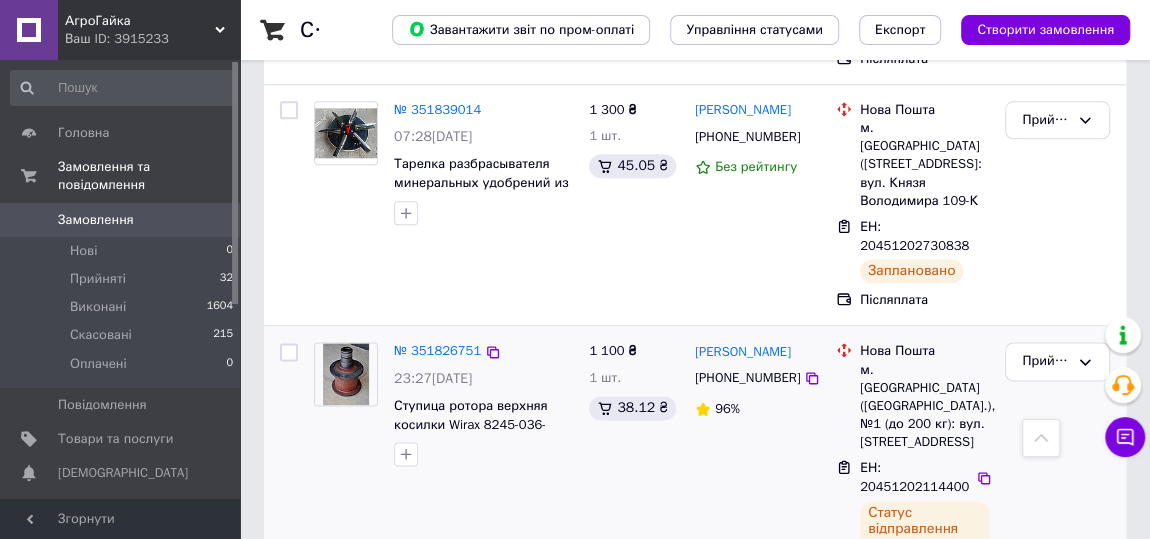 click on "№ 351826751 23:27, 08.07.2025 Ступица ротора верхняя косилки Wirax 8245-036-010-790" at bounding box center [443, 478] 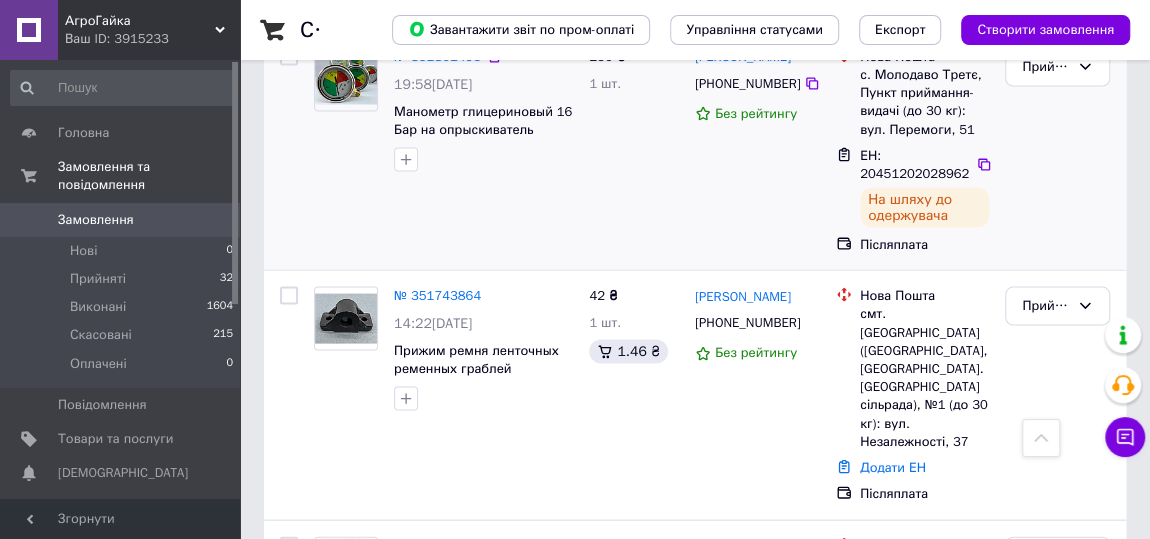 scroll, scrollTop: 1939, scrollLeft: 0, axis: vertical 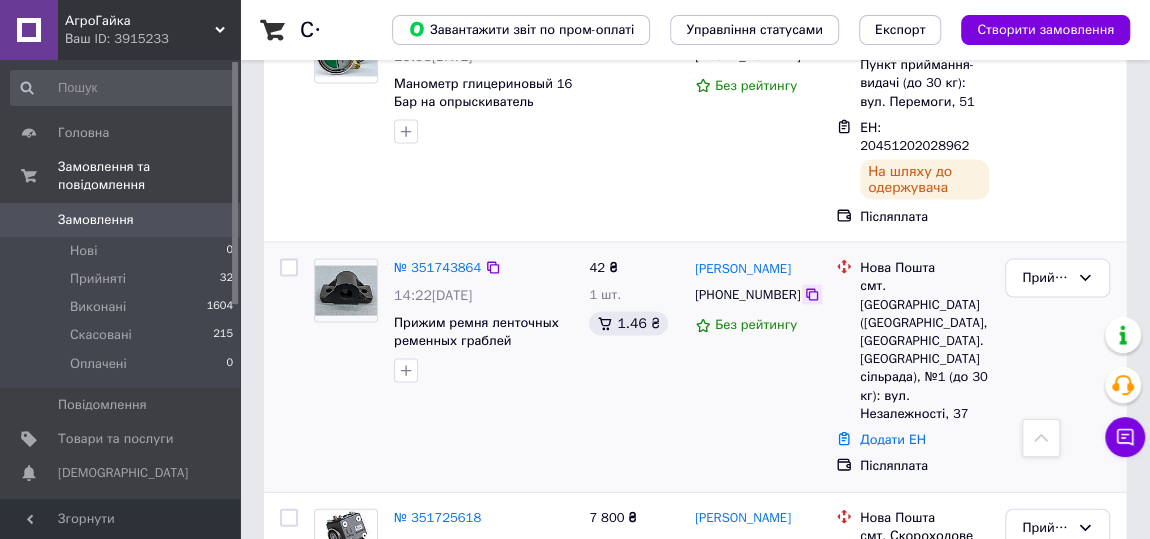 click 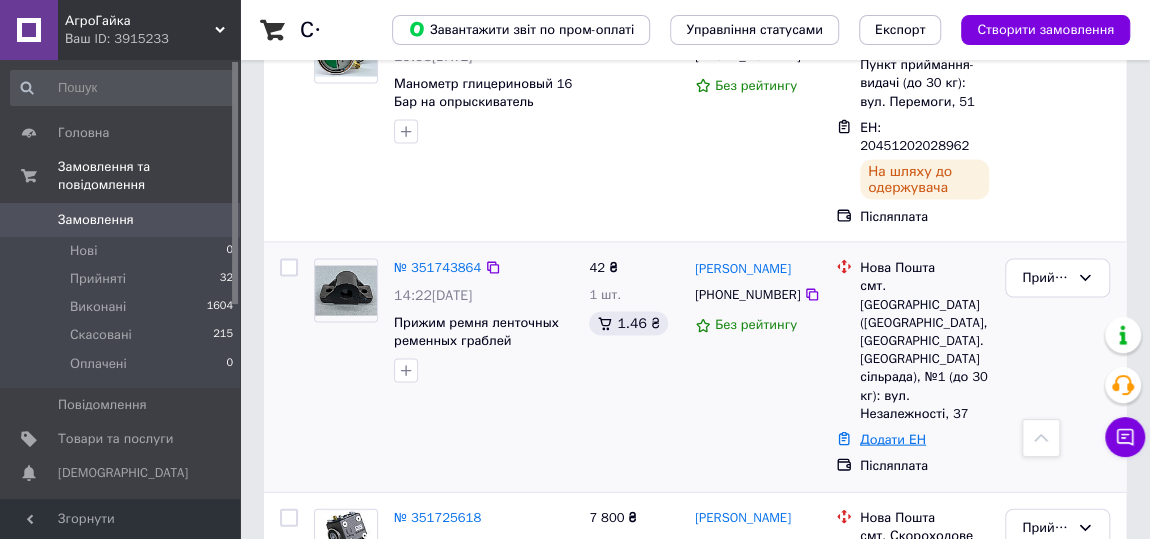 click on "Додати ЕН" at bounding box center (893, 439) 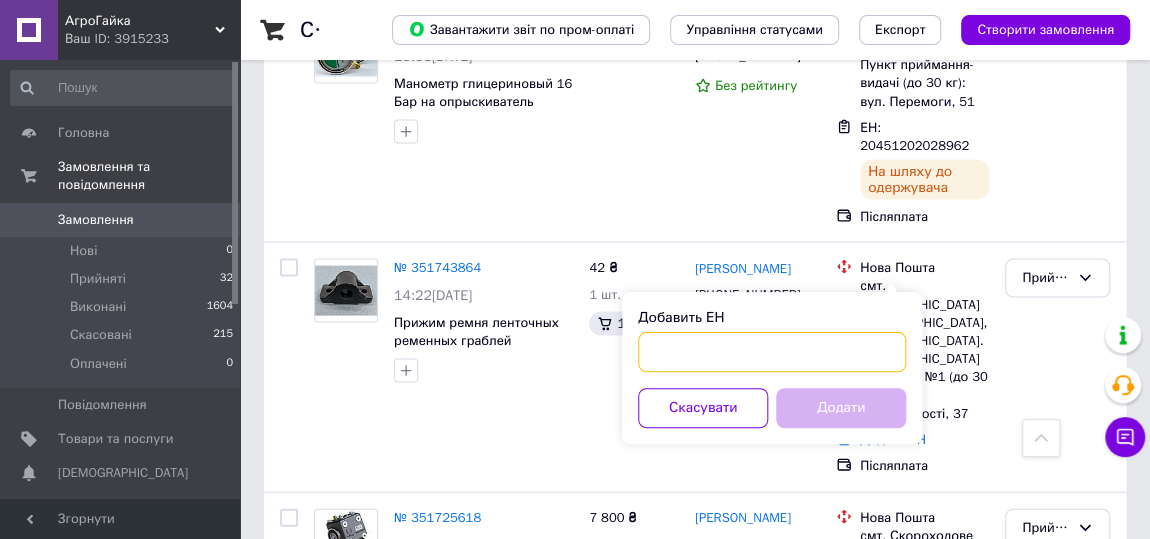 click on "Добавить ЕН" at bounding box center [772, 353] 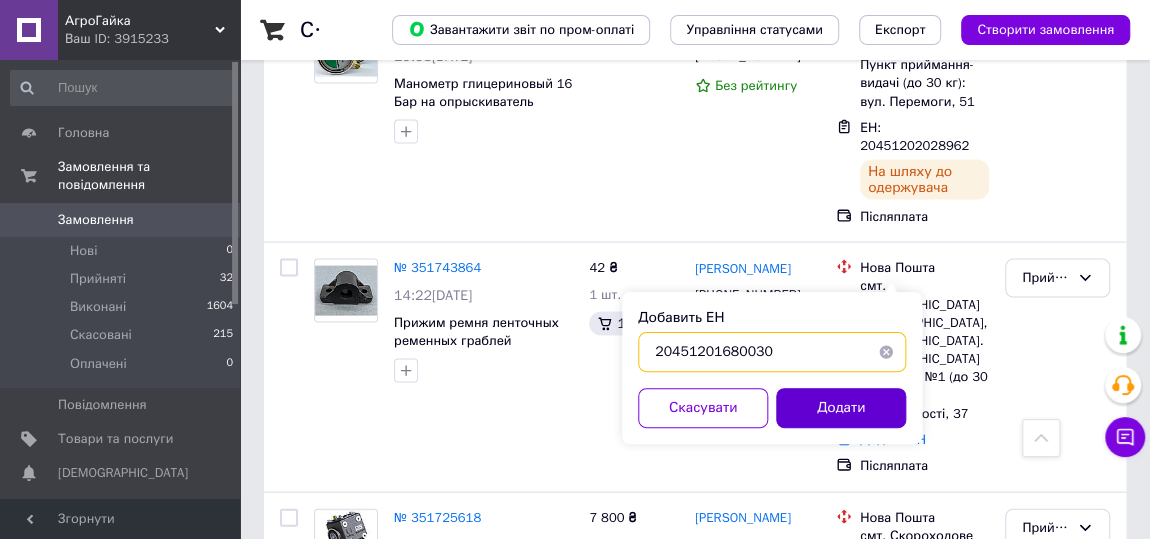 type on "20451201680030" 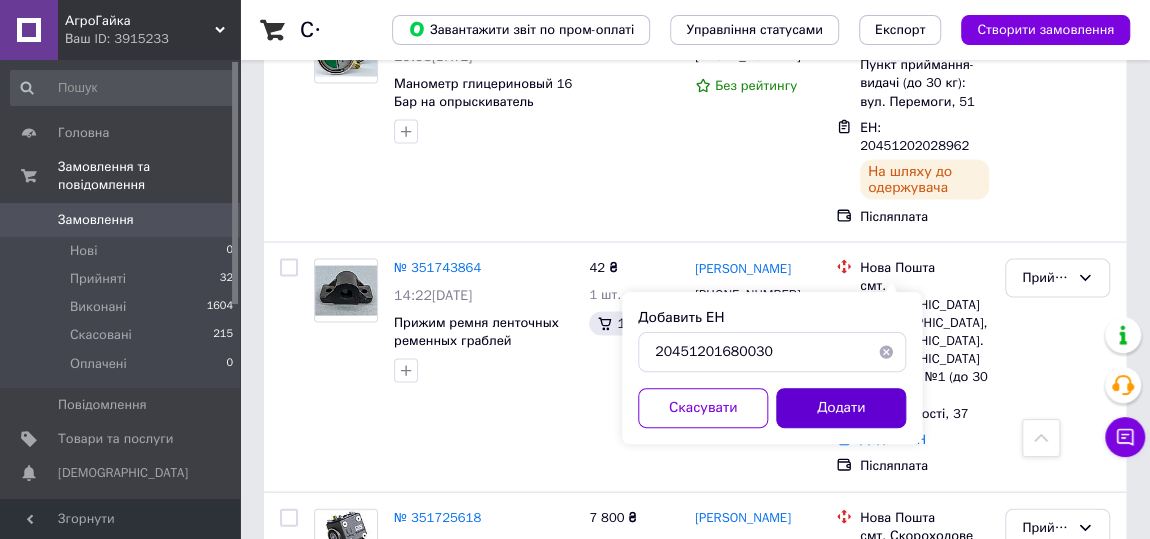 click on "Додати" at bounding box center (841, 409) 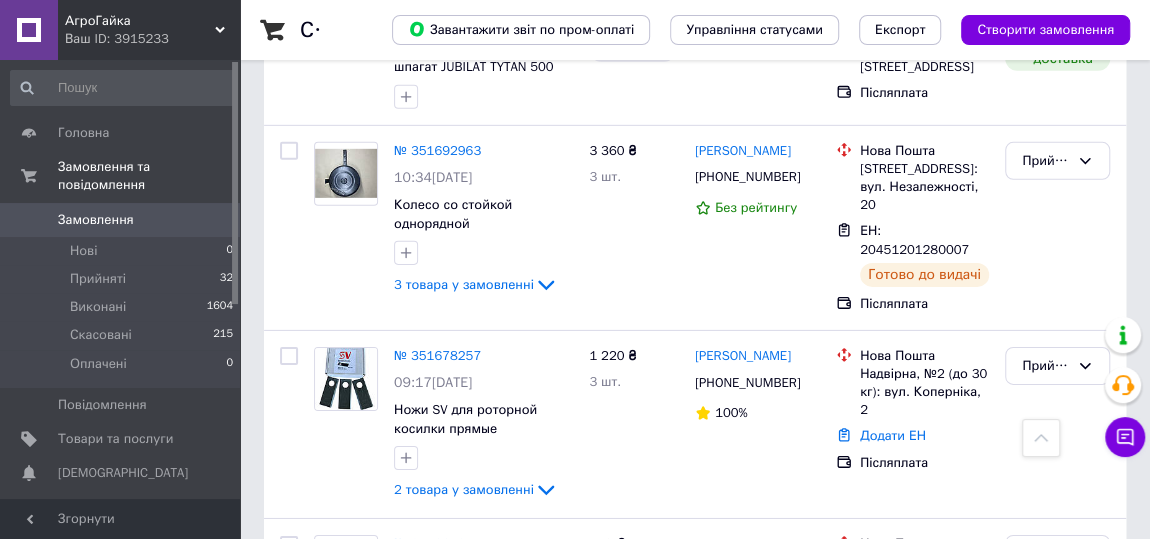 scroll, scrollTop: 3103, scrollLeft: 0, axis: vertical 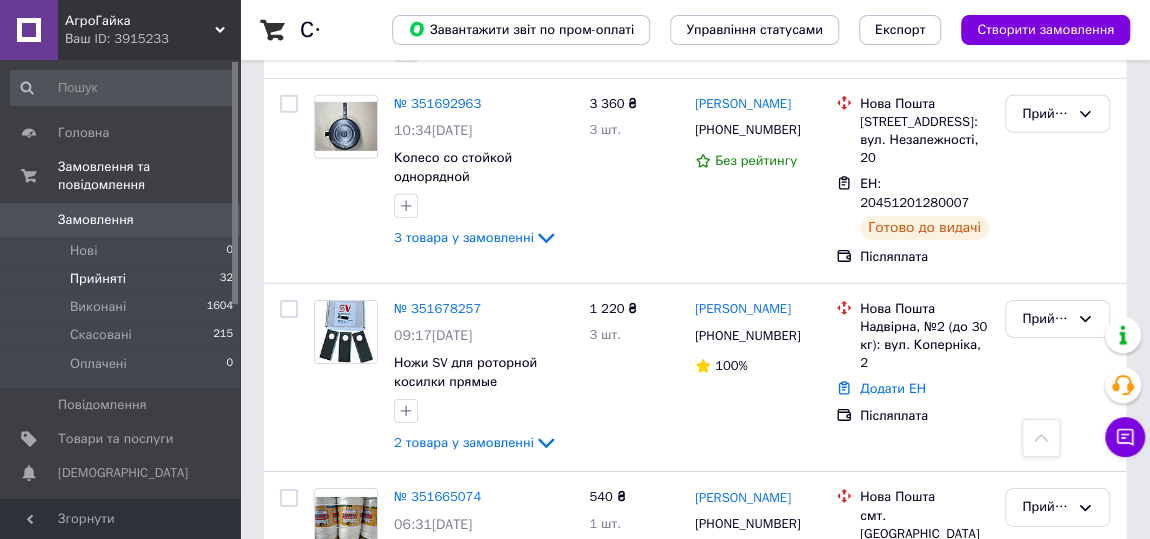 click on "Прийняті" at bounding box center (98, 279) 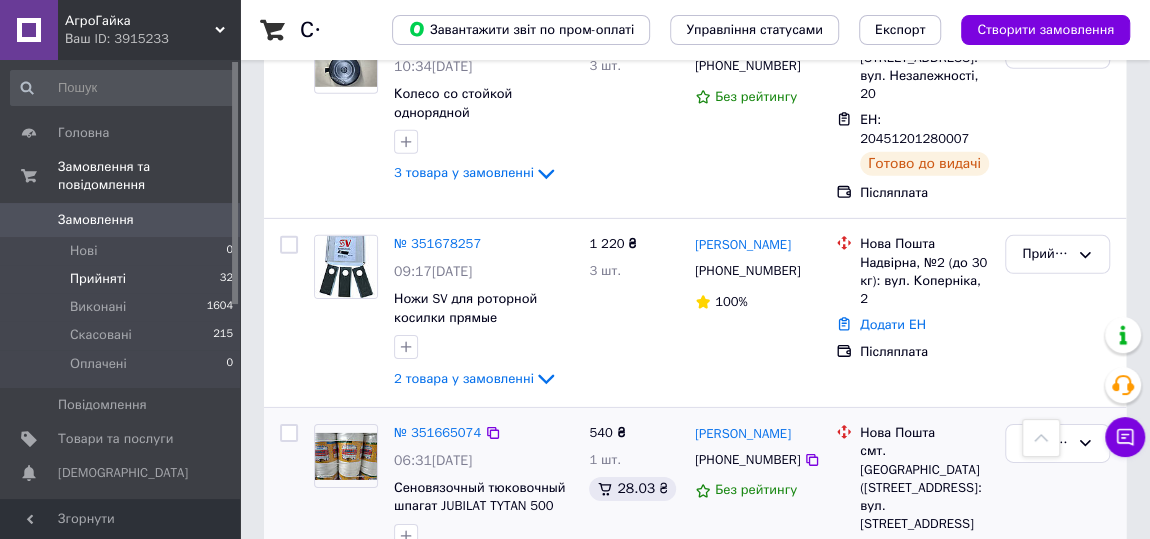 scroll, scrollTop: 2909, scrollLeft: 0, axis: vertical 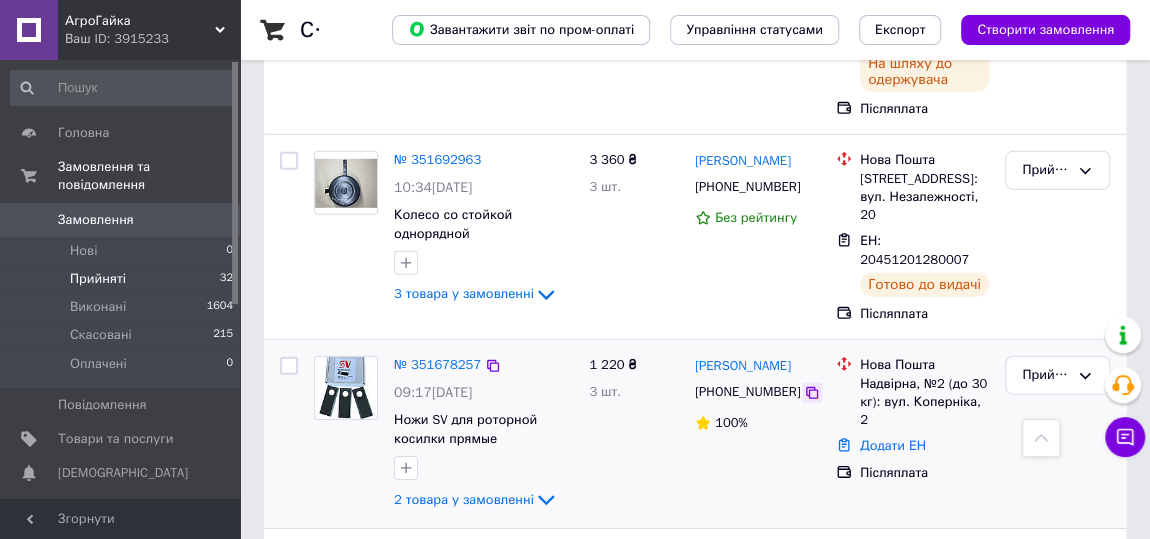 click 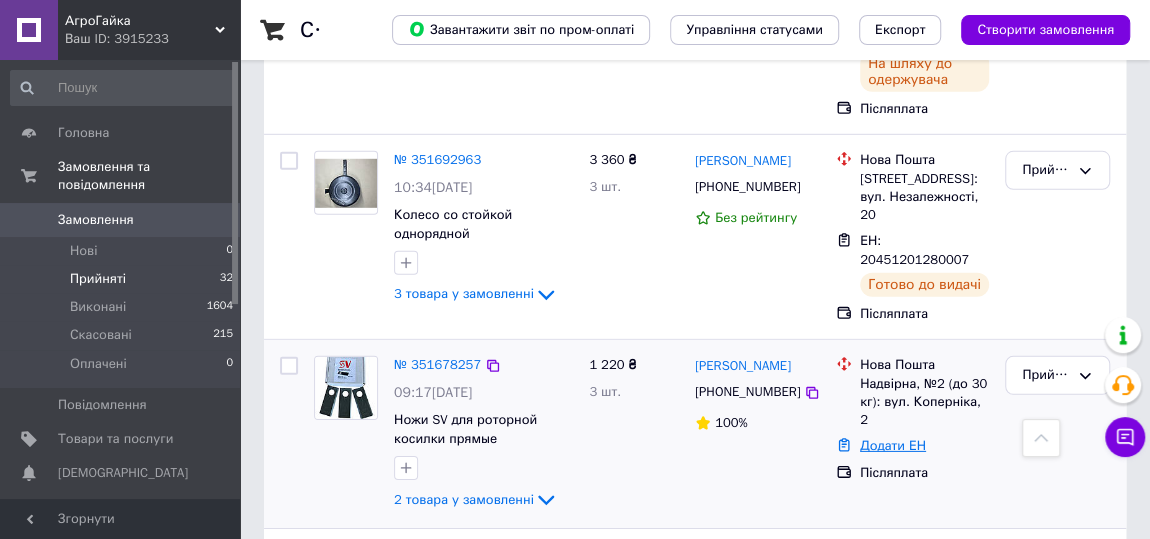 click on "Додати ЕН" at bounding box center [893, 445] 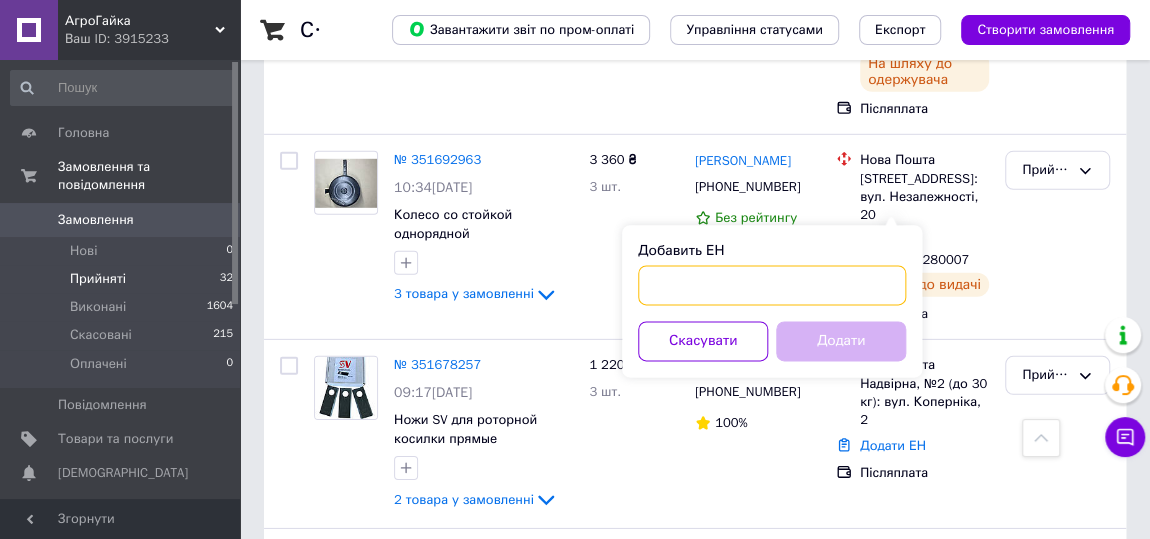 click on "Добавить ЕН" at bounding box center (772, 286) 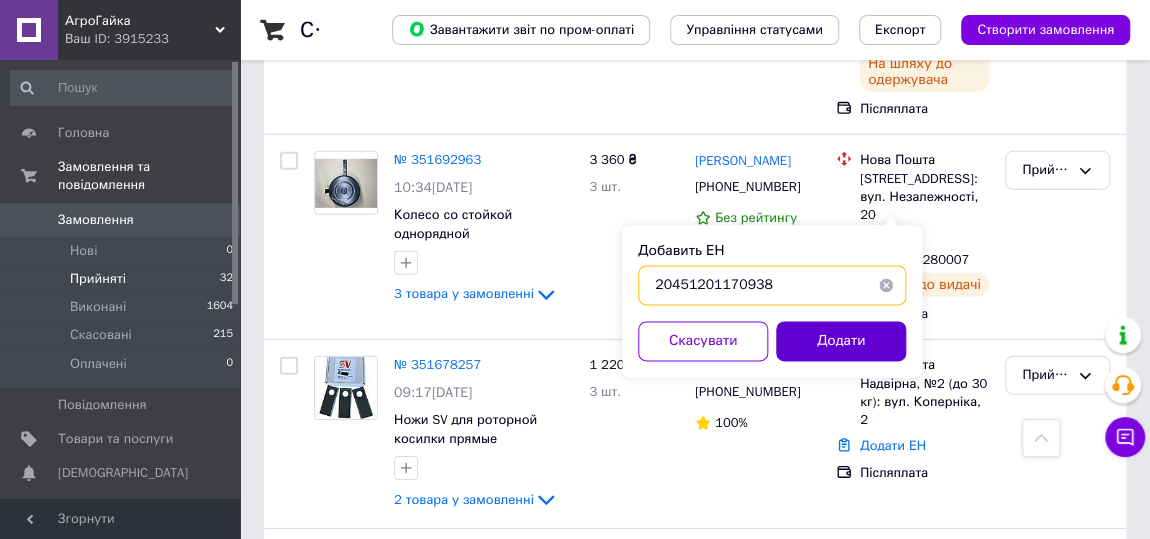 type on "20451201170938" 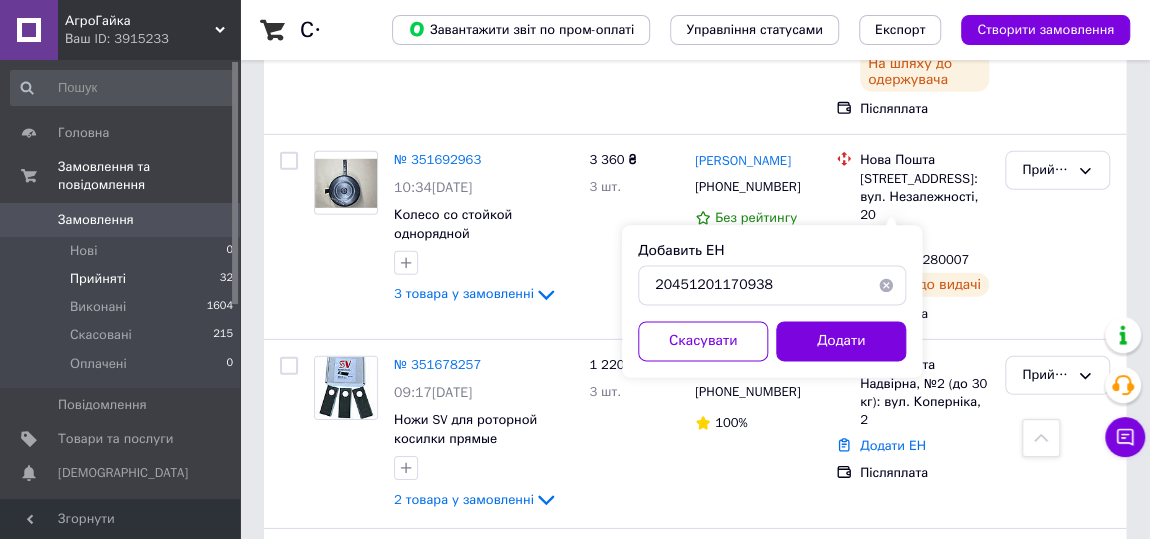 click on "Додати" at bounding box center (841, 342) 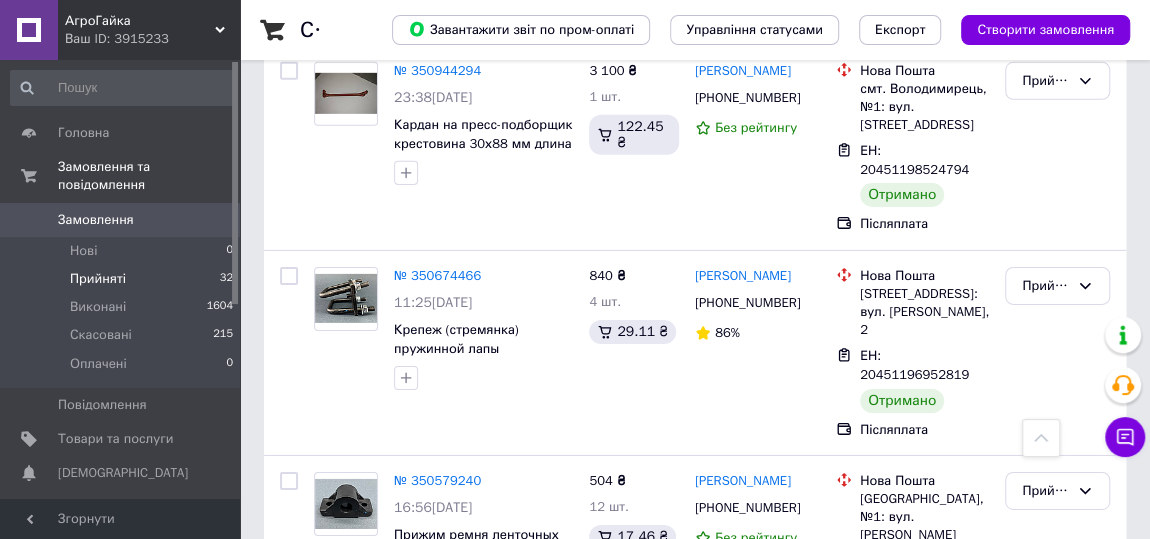 scroll, scrollTop: 6944, scrollLeft: 0, axis: vertical 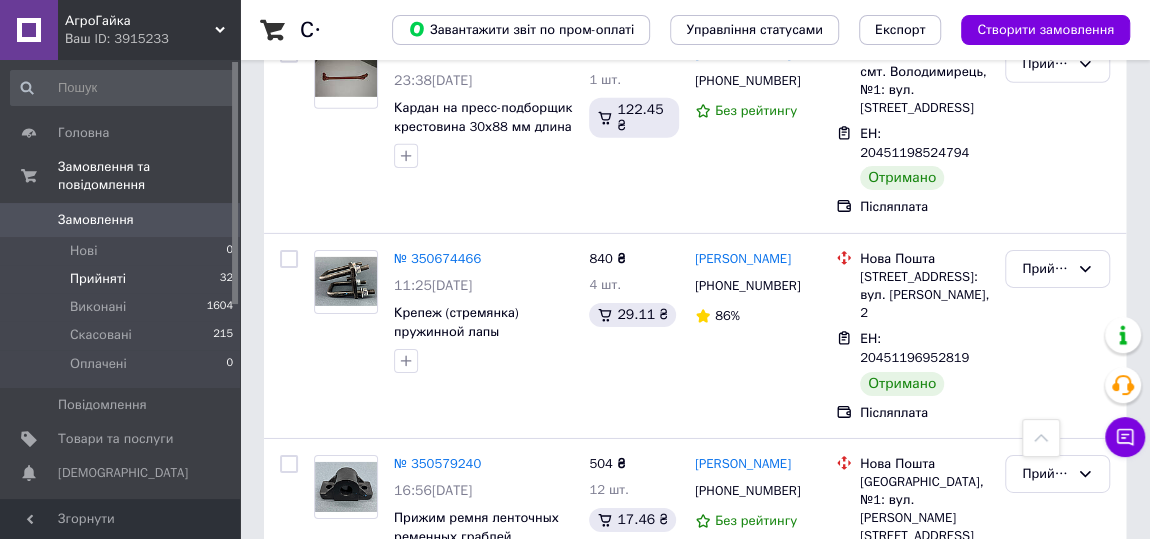 click 